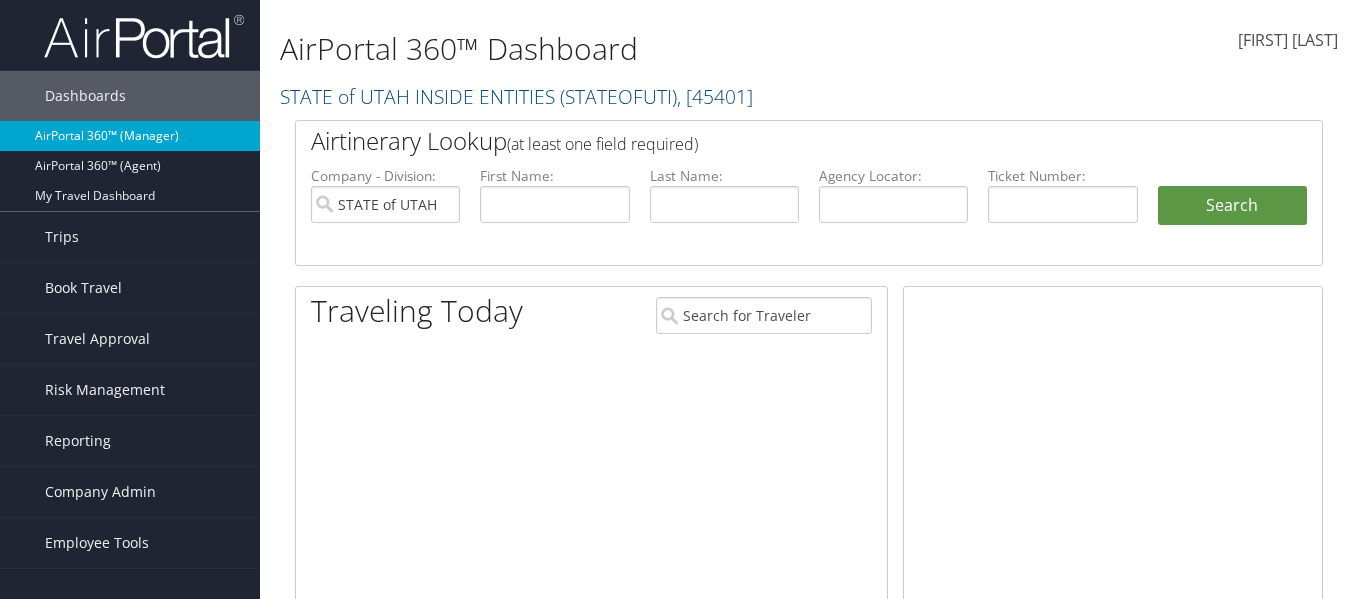scroll, scrollTop: 0, scrollLeft: 0, axis: both 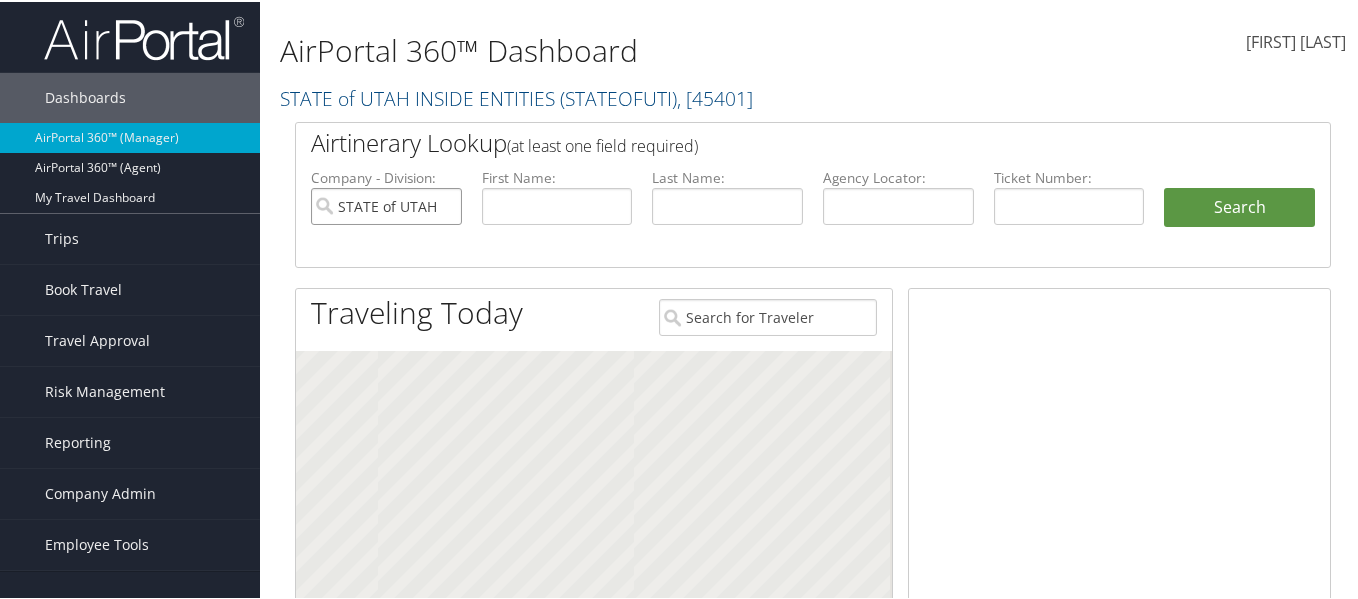 click on "STATE of UTAH INSIDE ENTITIES" at bounding box center (386, 204) 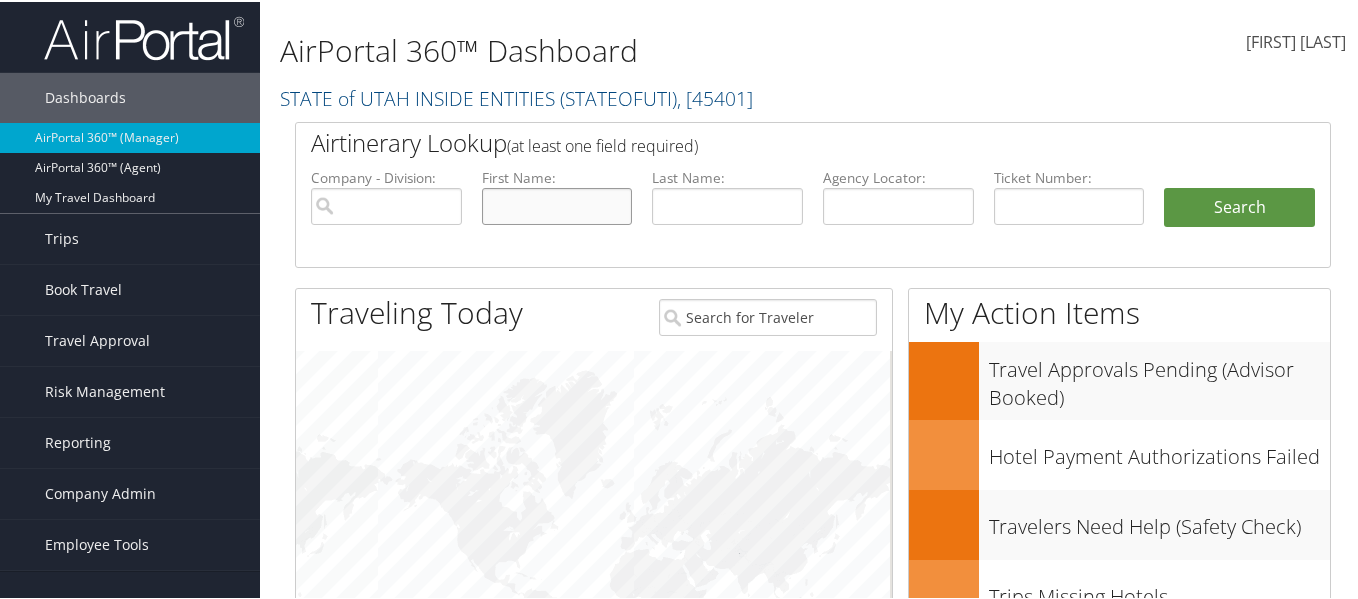 click at bounding box center (557, 204) 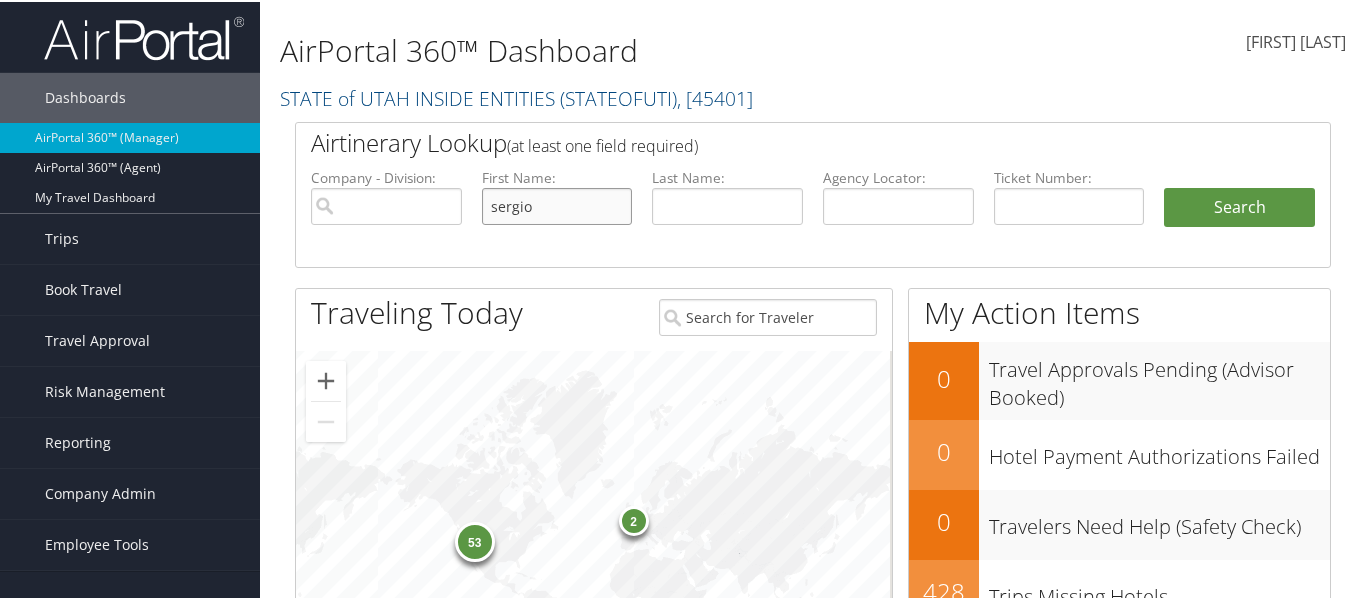 type on "sergio" 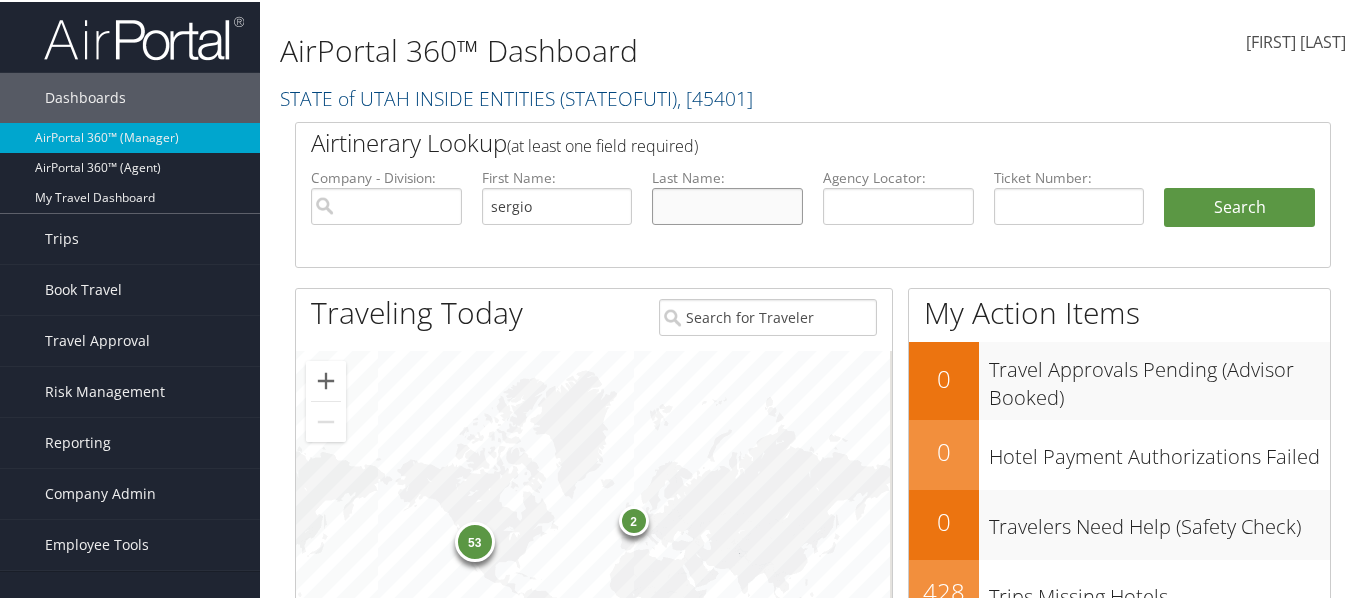 click at bounding box center [727, 204] 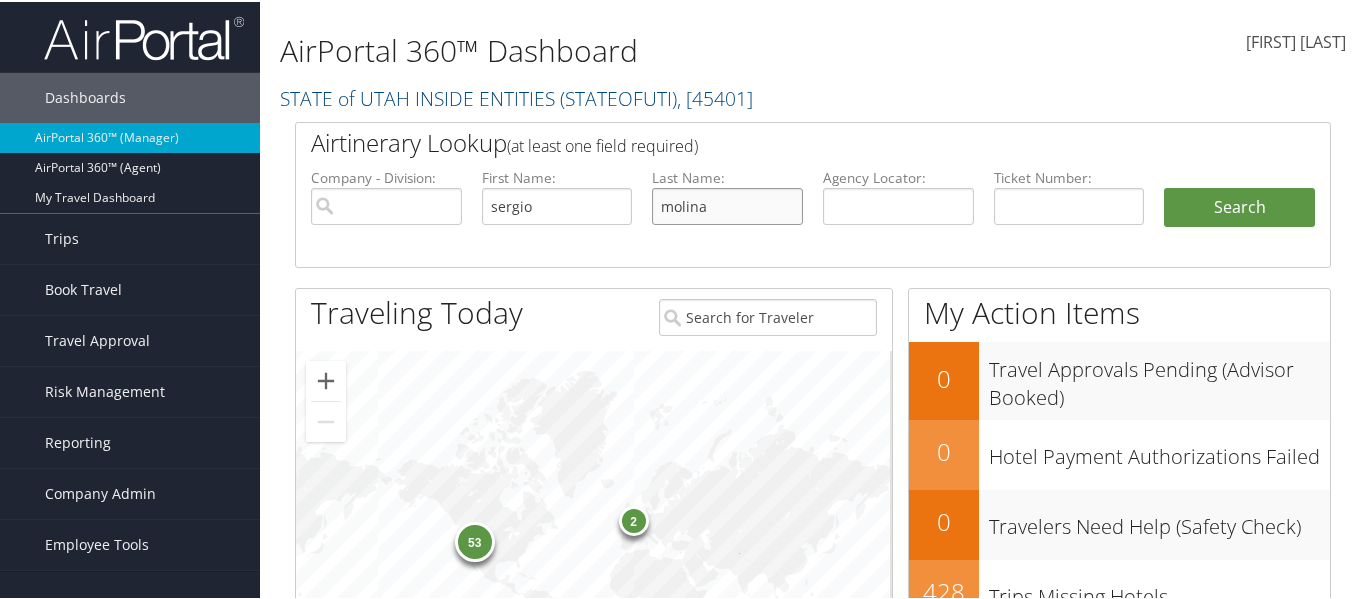 type on "molina" 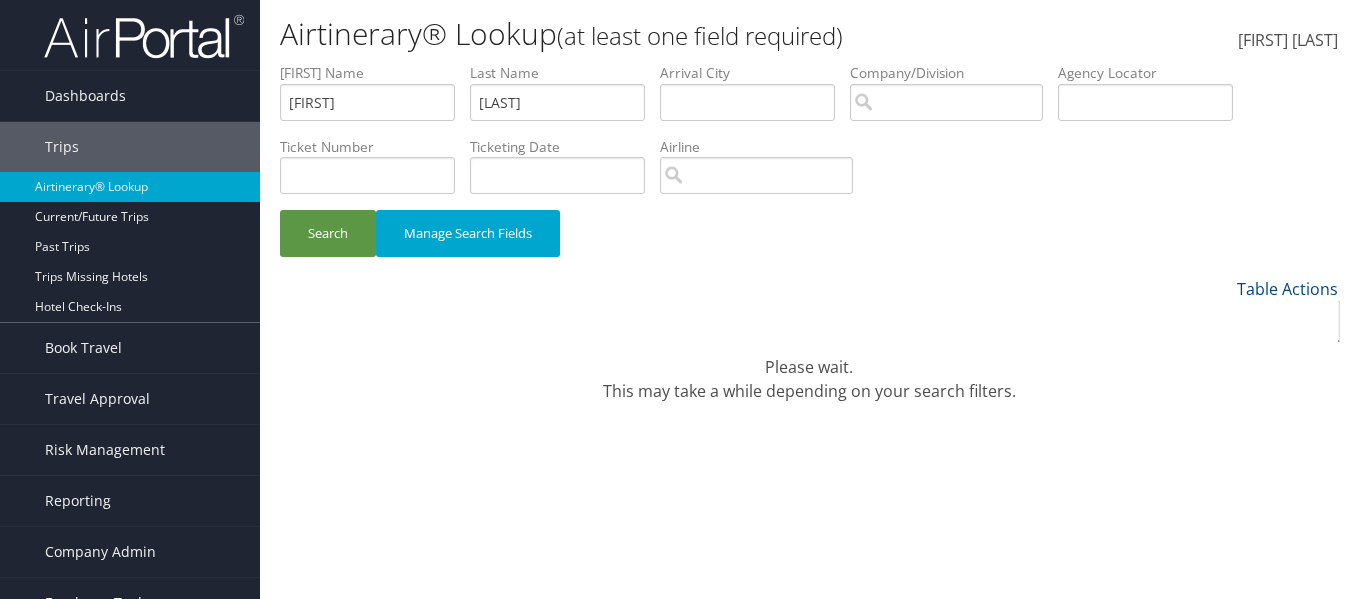 scroll, scrollTop: 0, scrollLeft: 0, axis: both 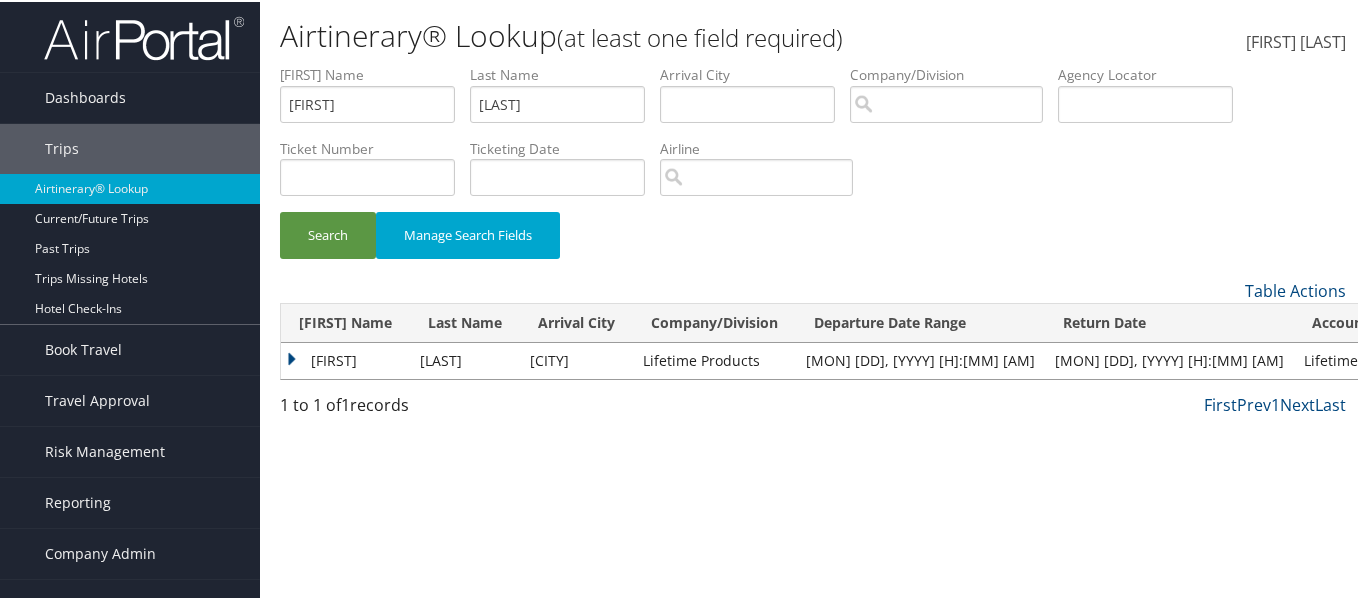 click on "Sergio" at bounding box center (345, 359) 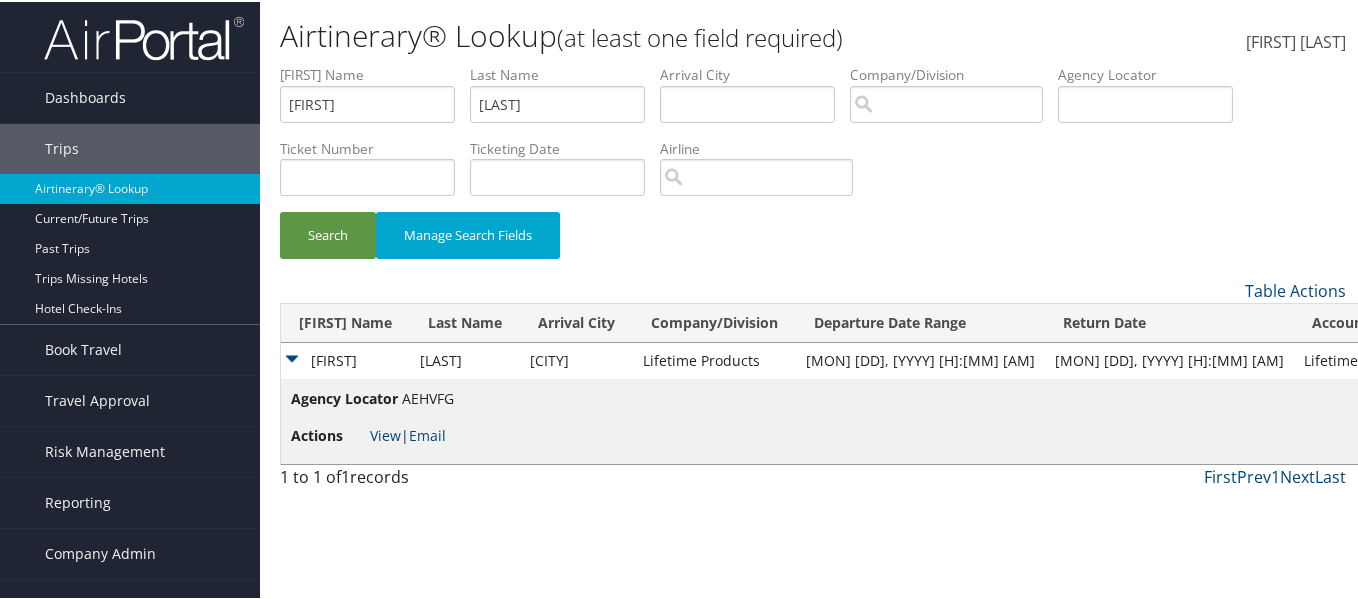 click on "AEHVFG" at bounding box center [428, 396] 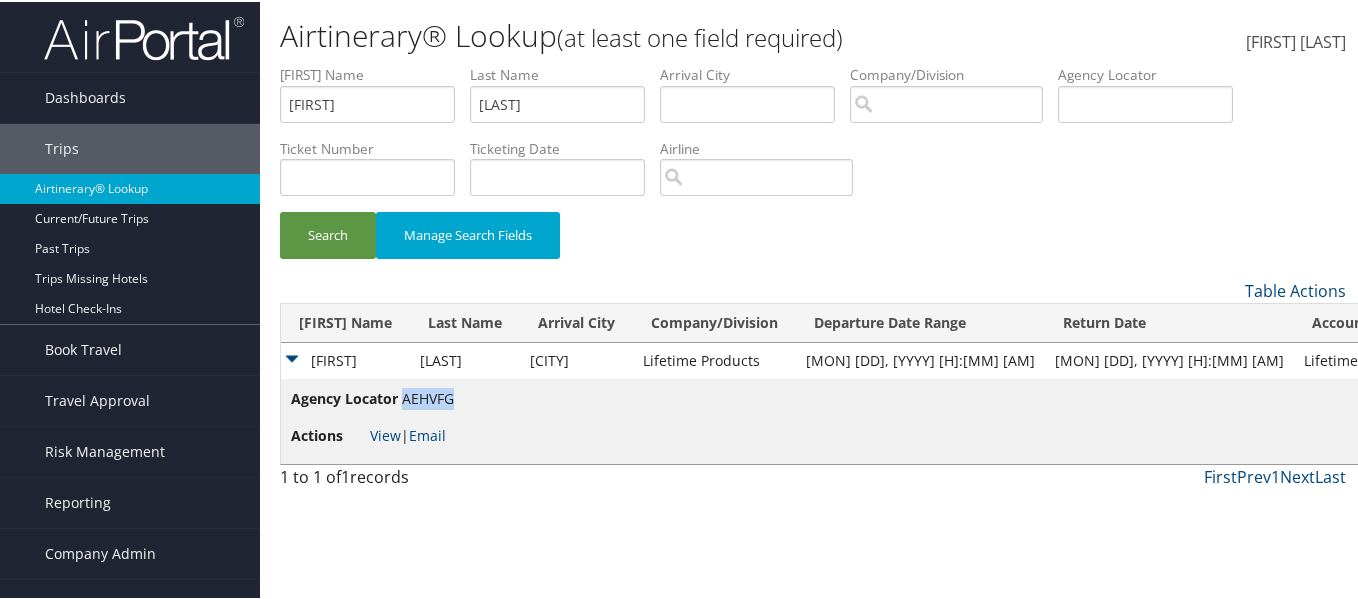click on "AEHVFG" at bounding box center [428, 396] 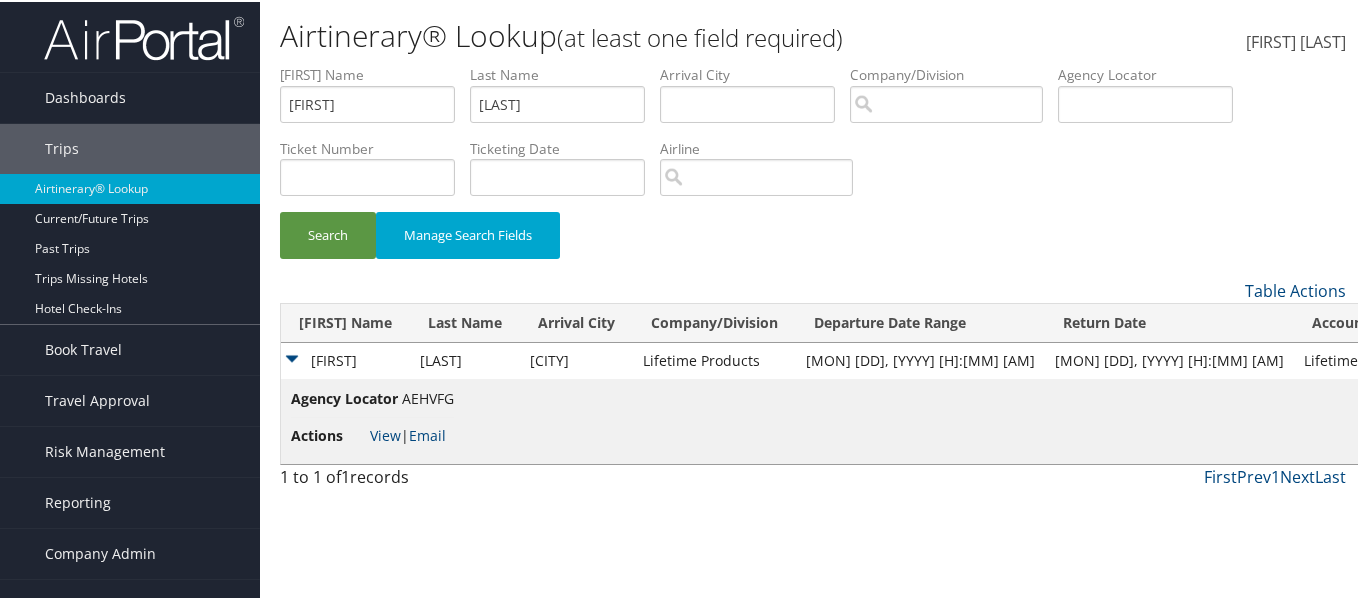 click on "Agency Locator   AEHVFG Actions   View  |  Email" at bounding box center (856, 419) 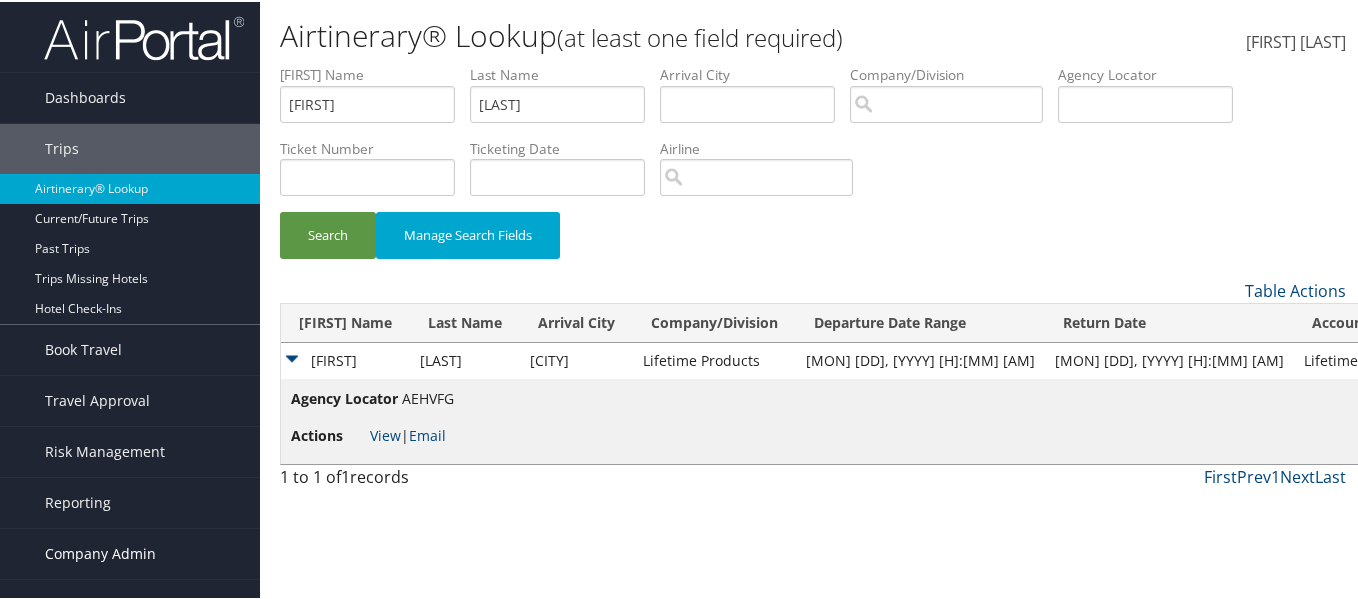 click on "Company Admin" at bounding box center (100, 552) 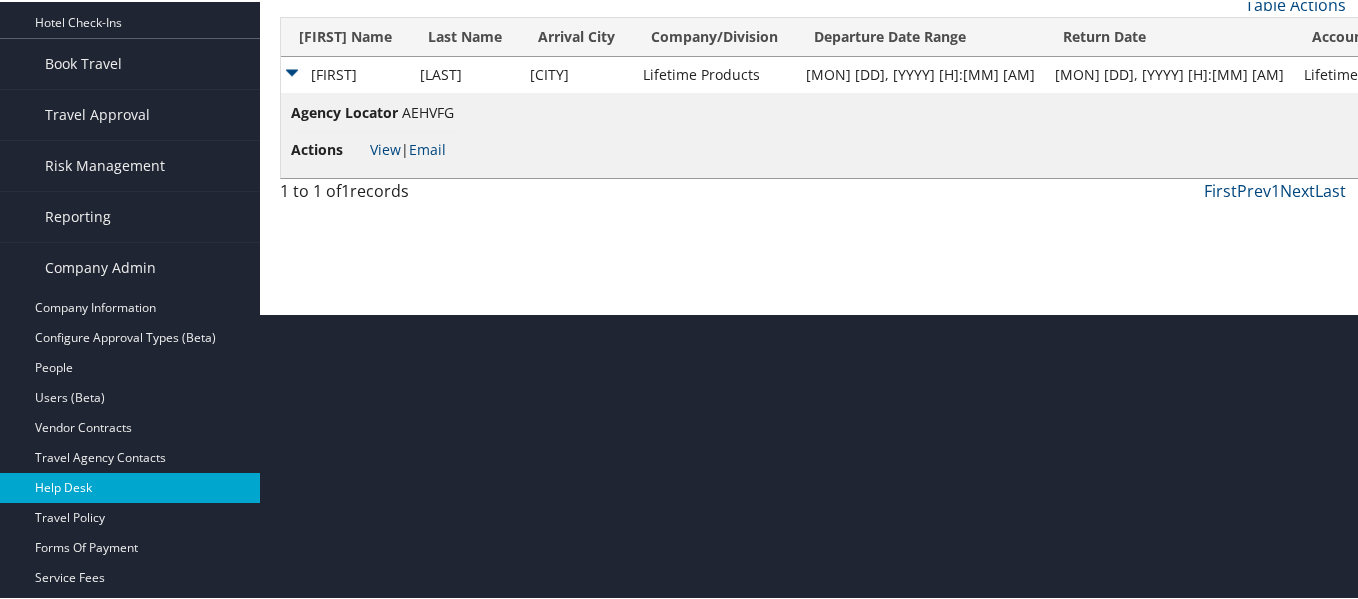 scroll, scrollTop: 300, scrollLeft: 0, axis: vertical 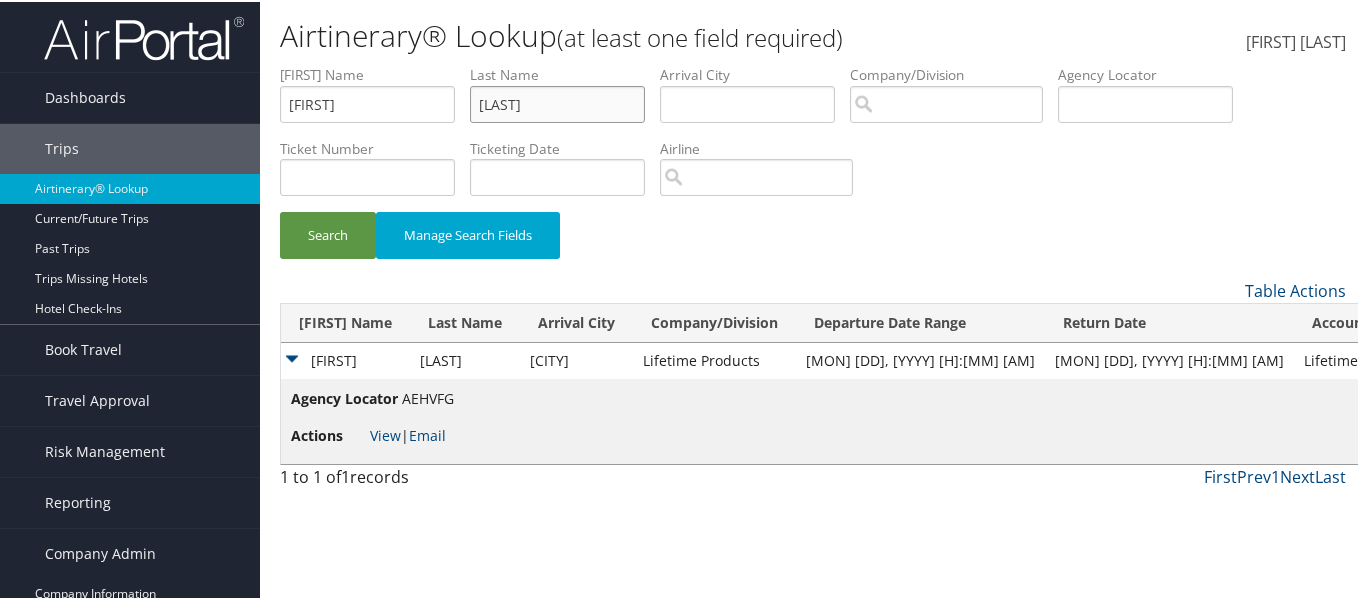 drag, startPoint x: 540, startPoint y: 99, endPoint x: 438, endPoint y: 113, distance: 102.9563 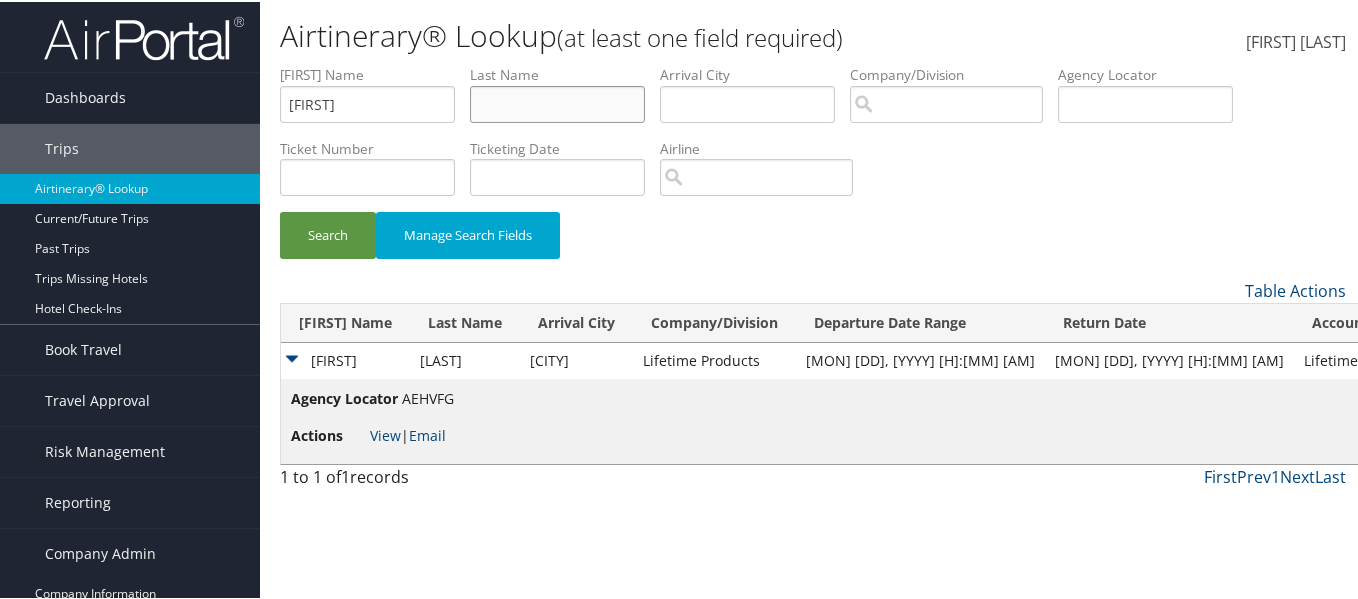 paste on "Paniagua" 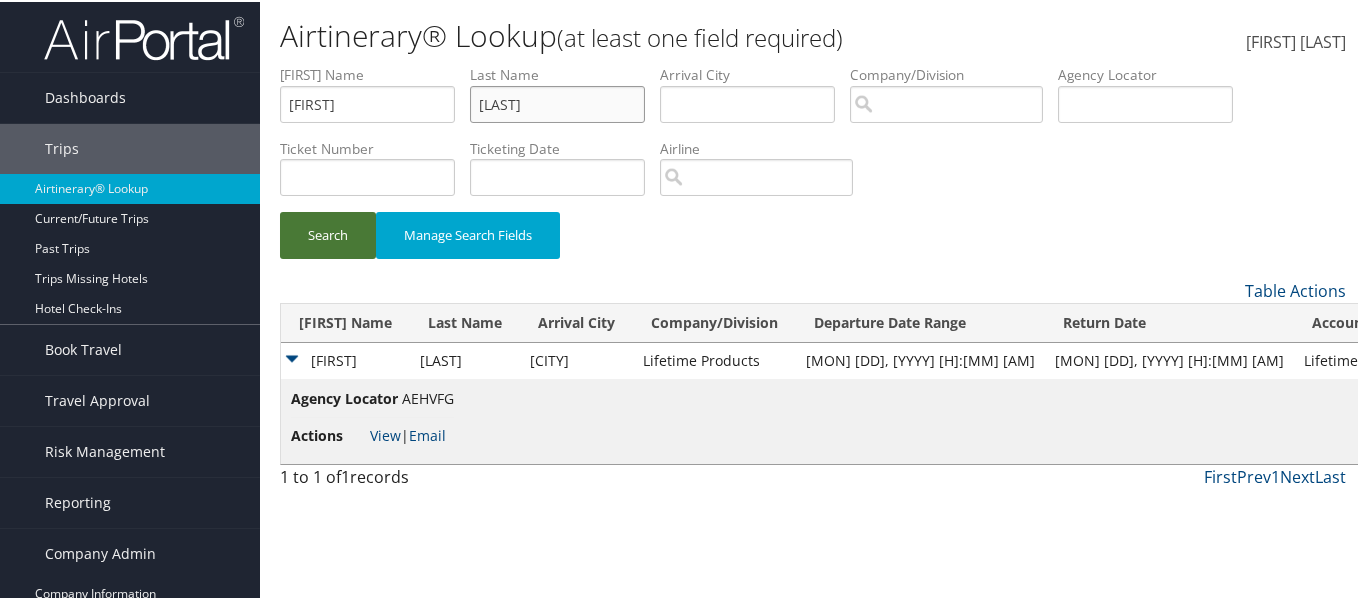 type on "Paniagua" 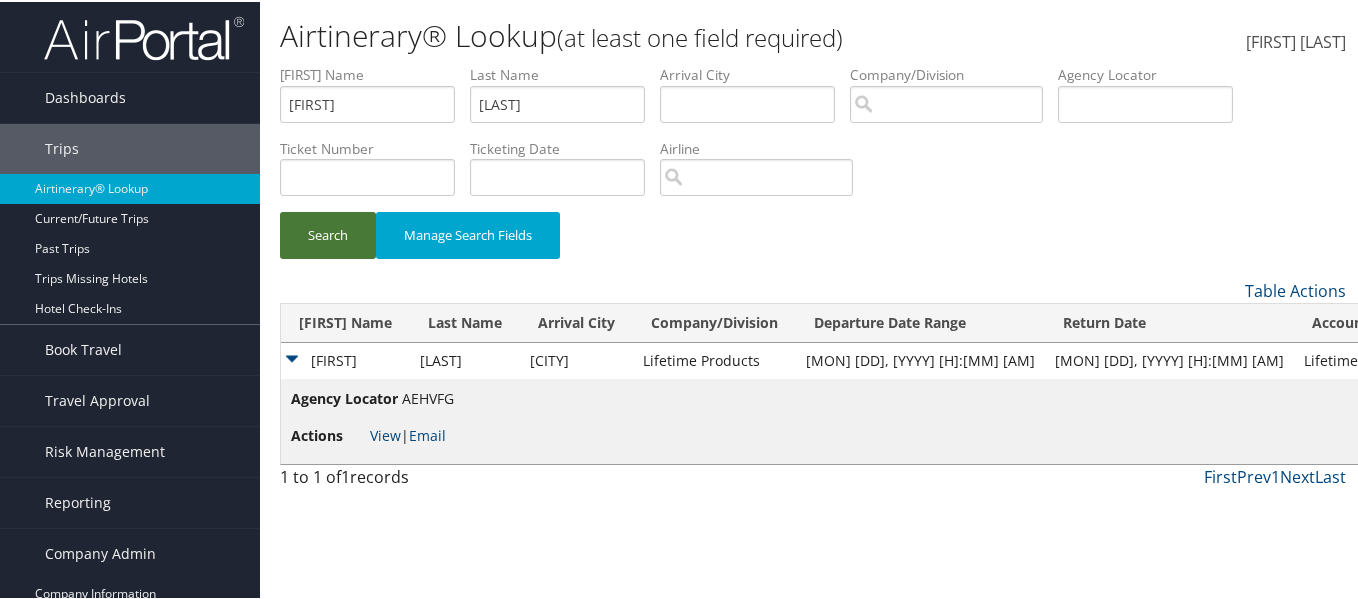 click on "Search" at bounding box center [328, 233] 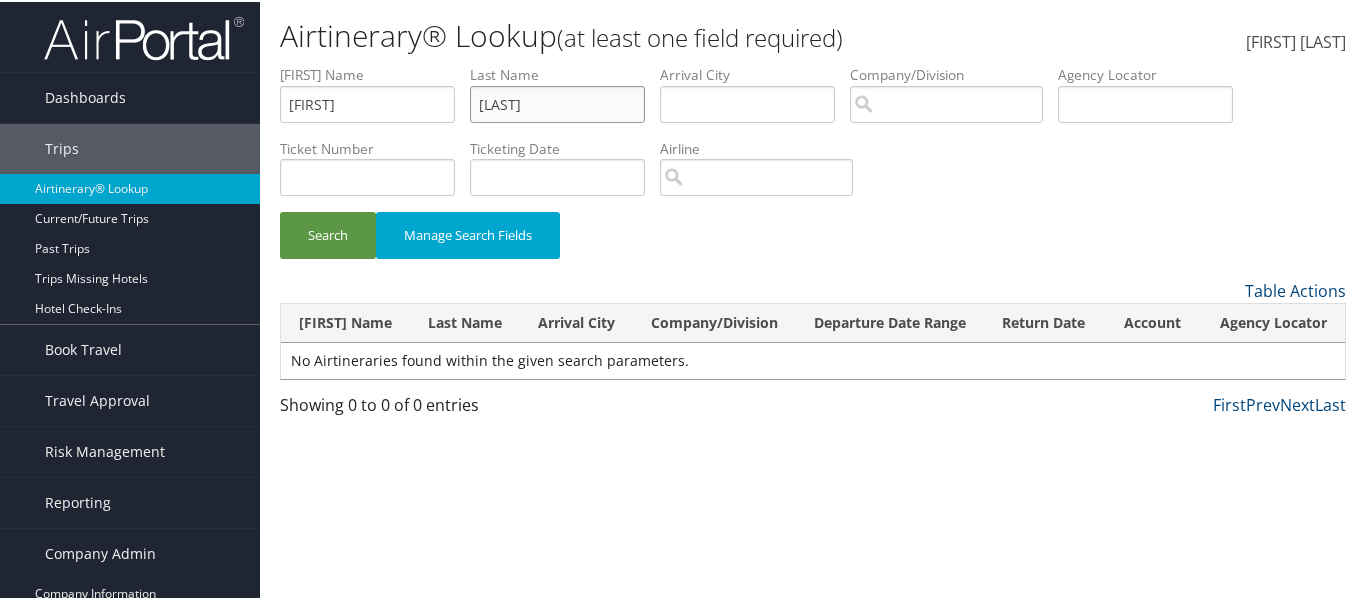 click on "Paniagua" at bounding box center [367, 102] 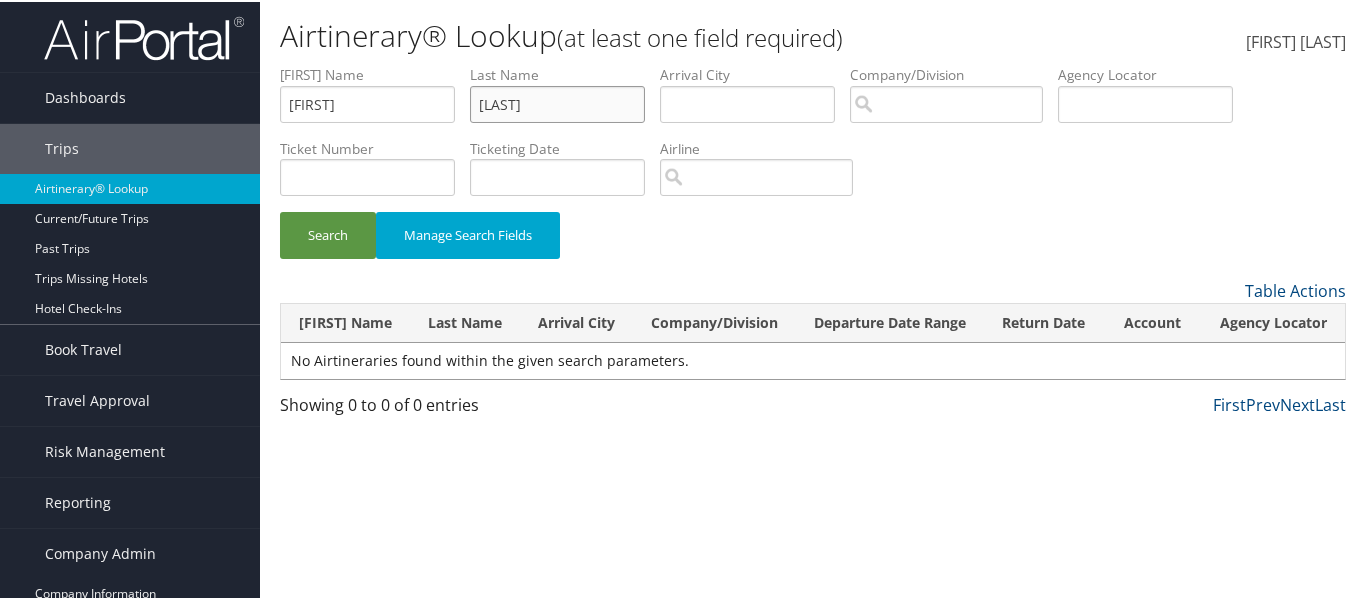 click on "Paniagua" at bounding box center [367, 102] 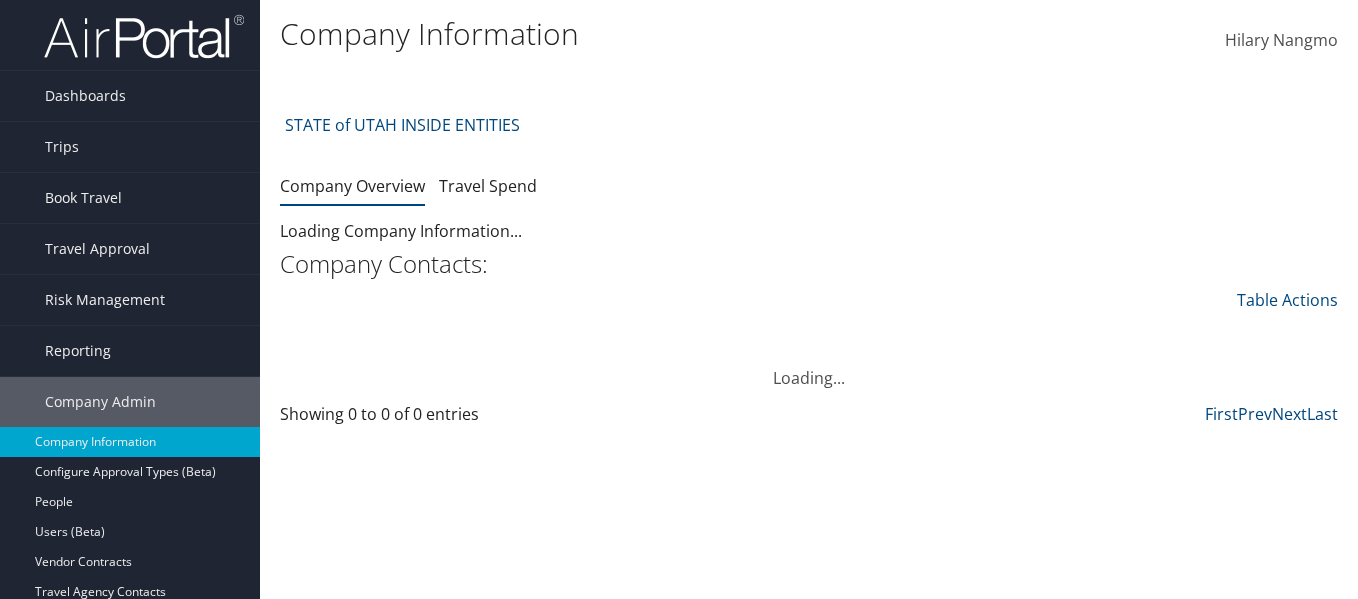 scroll, scrollTop: 0, scrollLeft: 0, axis: both 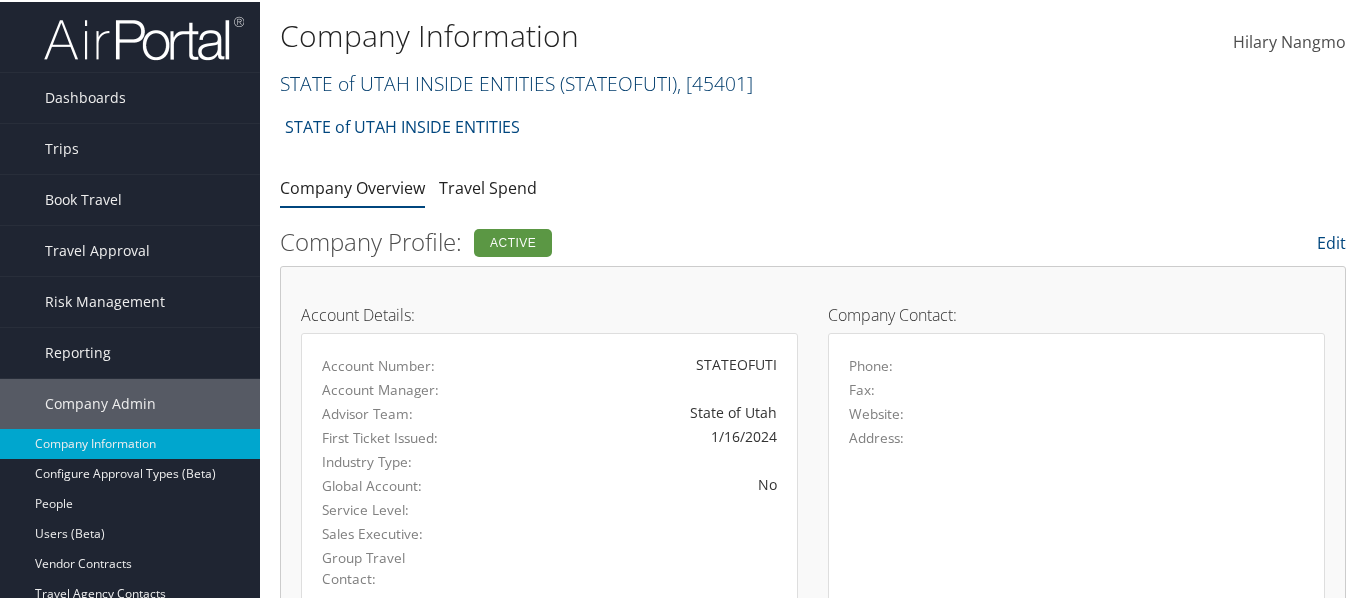 click on "STATE of UTAH INSIDE ENTITIES  ( STATEOFUTI )  , [ 45401 ]" at bounding box center (516, 81) 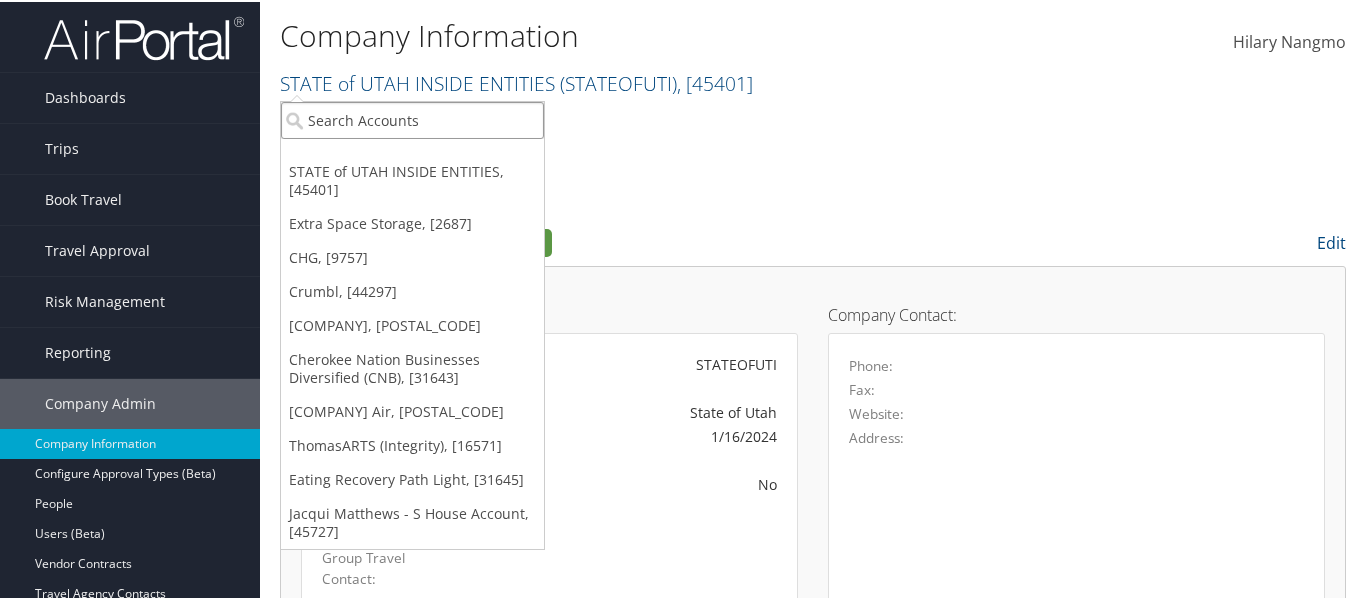 click at bounding box center (412, 118) 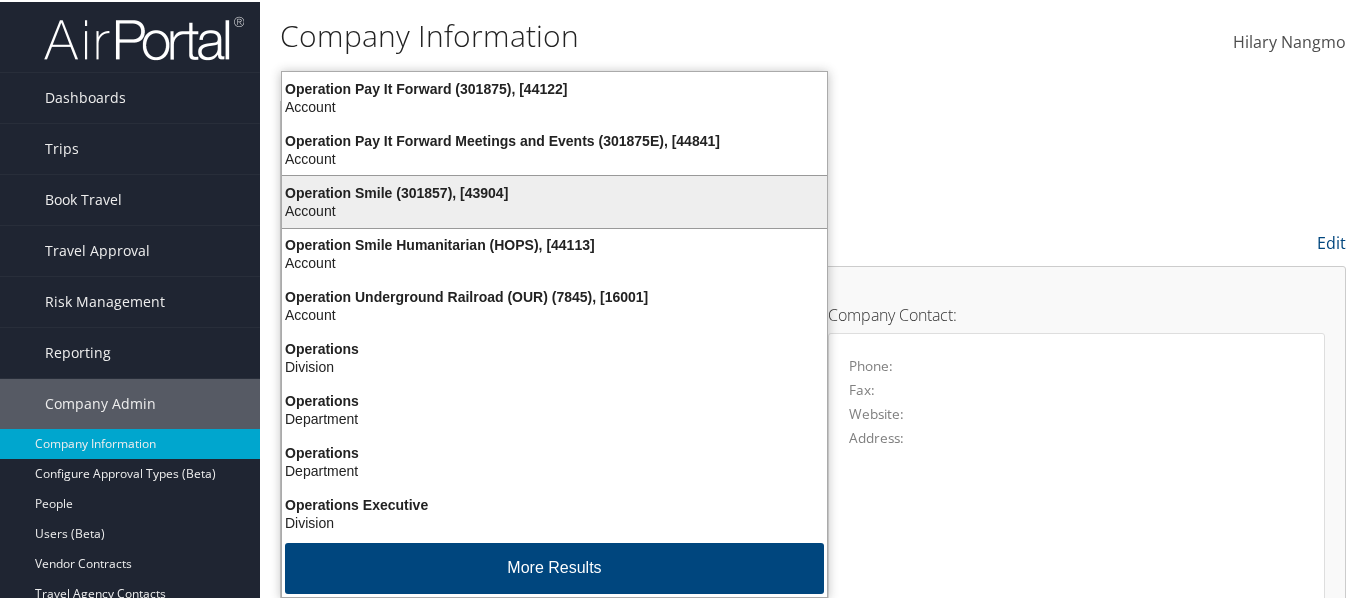 click on "Account" at bounding box center [554, 191] 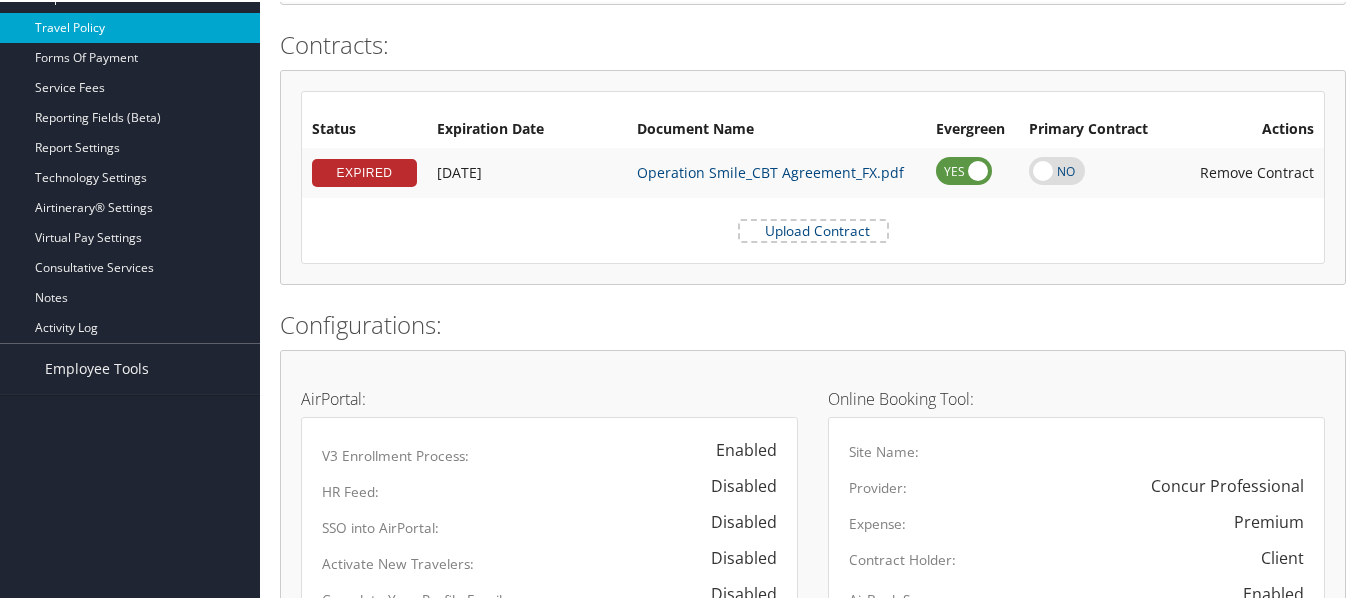scroll, scrollTop: 500, scrollLeft: 0, axis: vertical 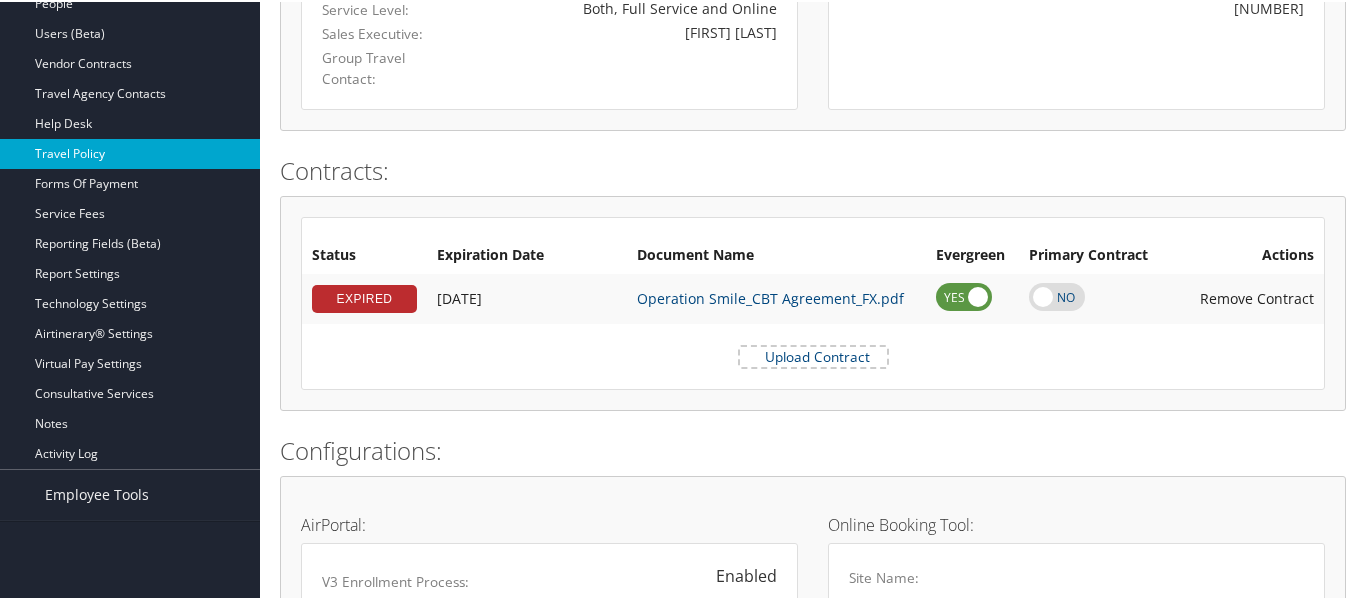 click on "Travel Policy" at bounding box center (130, 152) 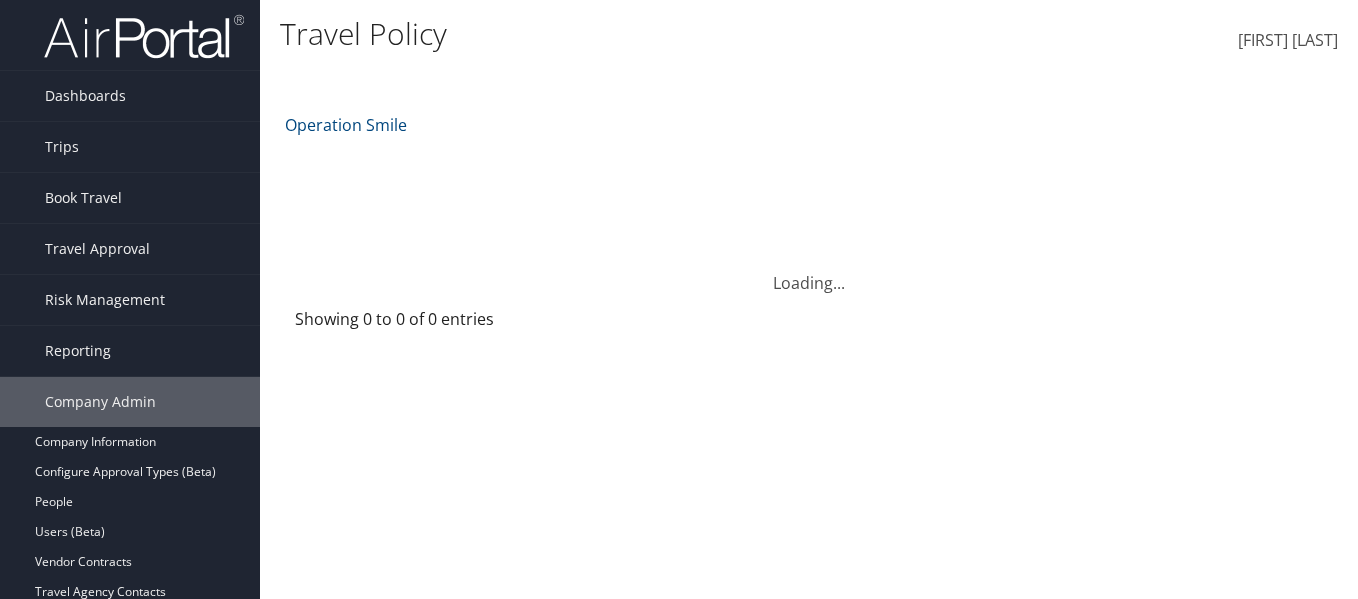 scroll, scrollTop: 0, scrollLeft: 0, axis: both 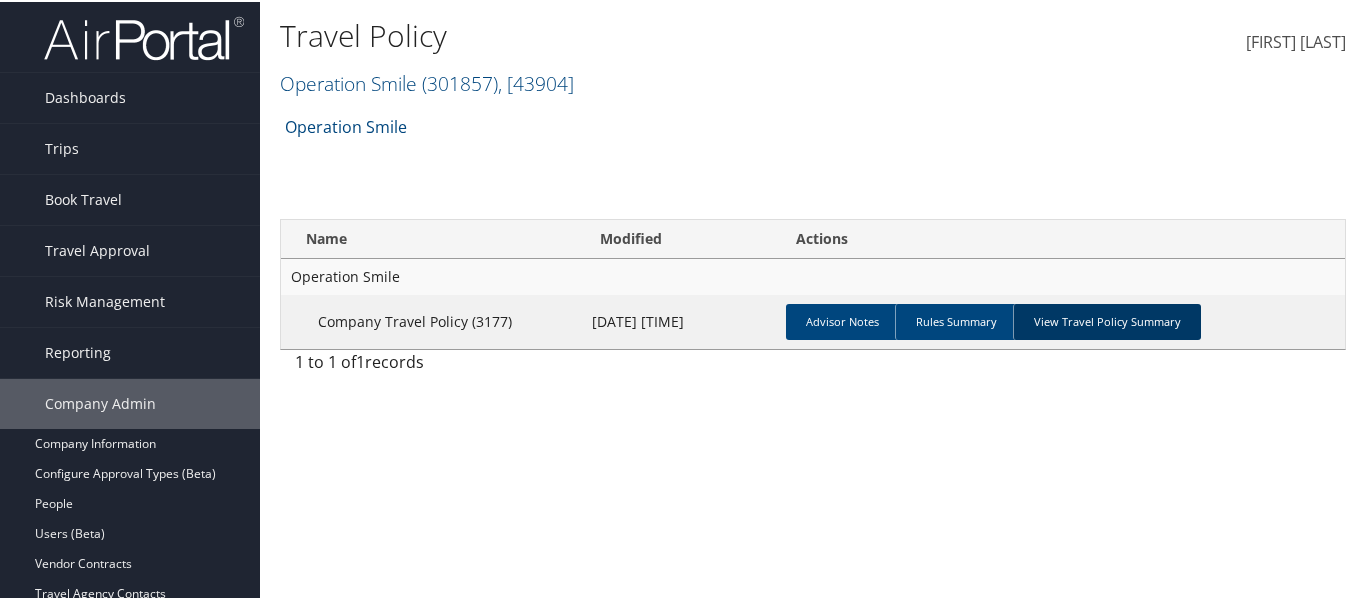 click on "View Travel Policy Summary" at bounding box center (1107, 320) 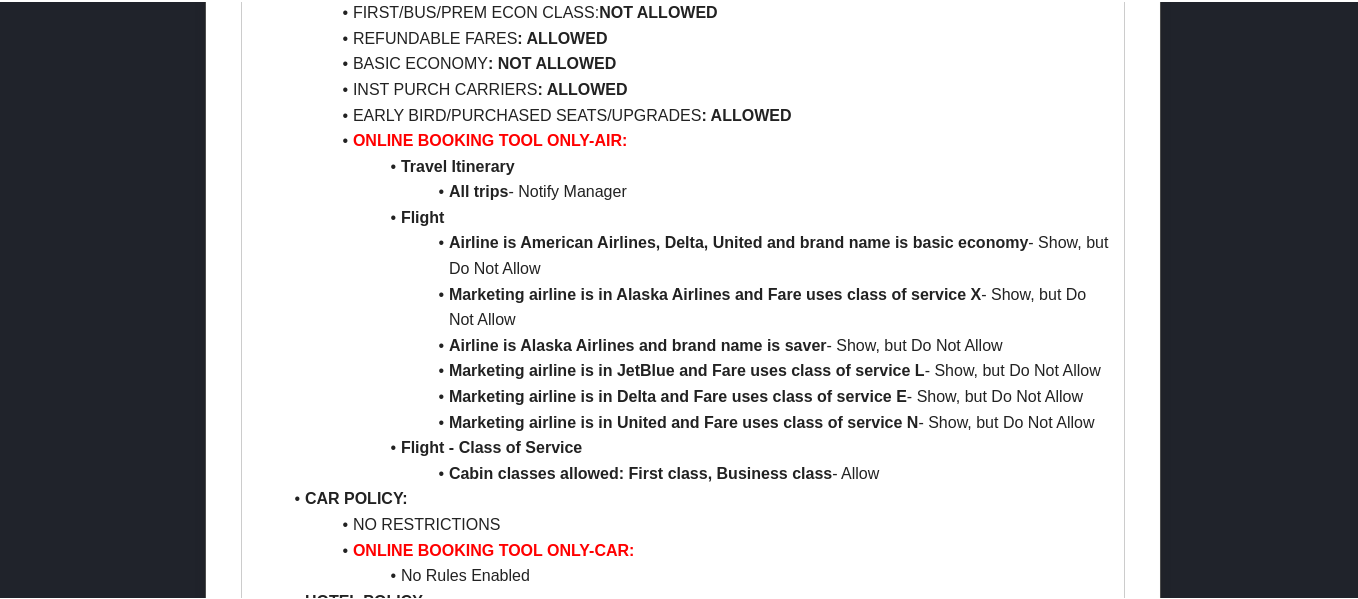 scroll, scrollTop: 2900, scrollLeft: 0, axis: vertical 